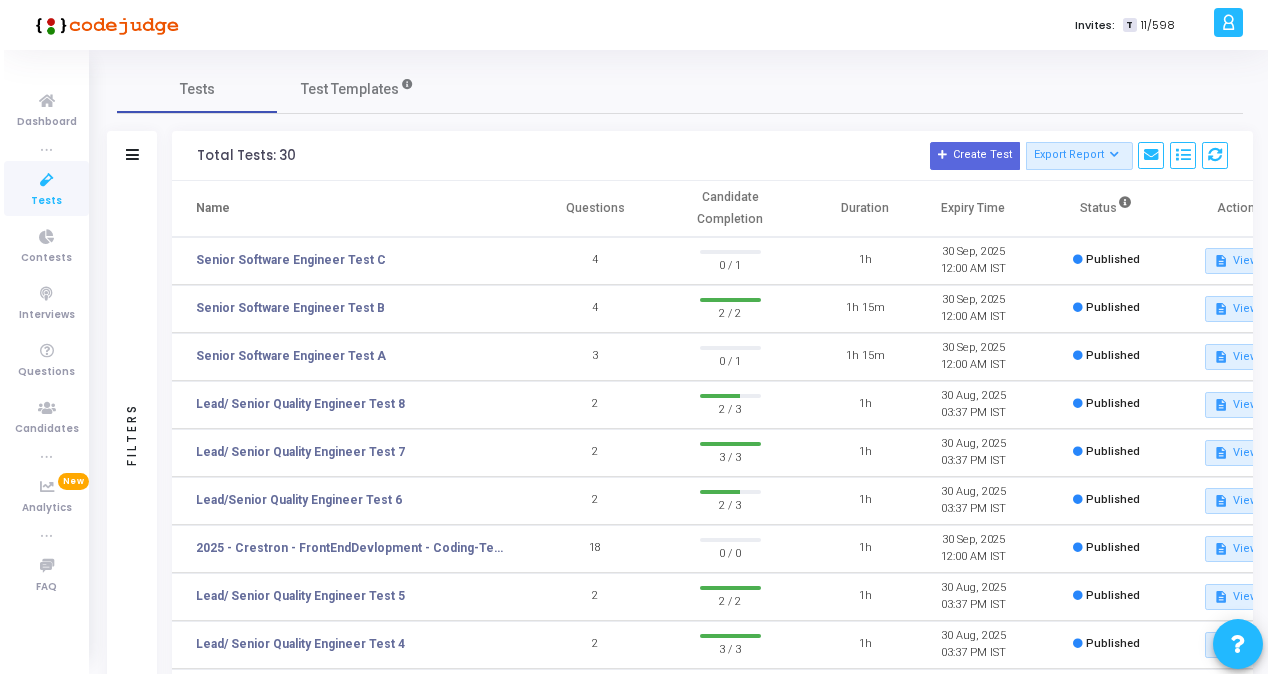 scroll, scrollTop: 0, scrollLeft: 0, axis: both 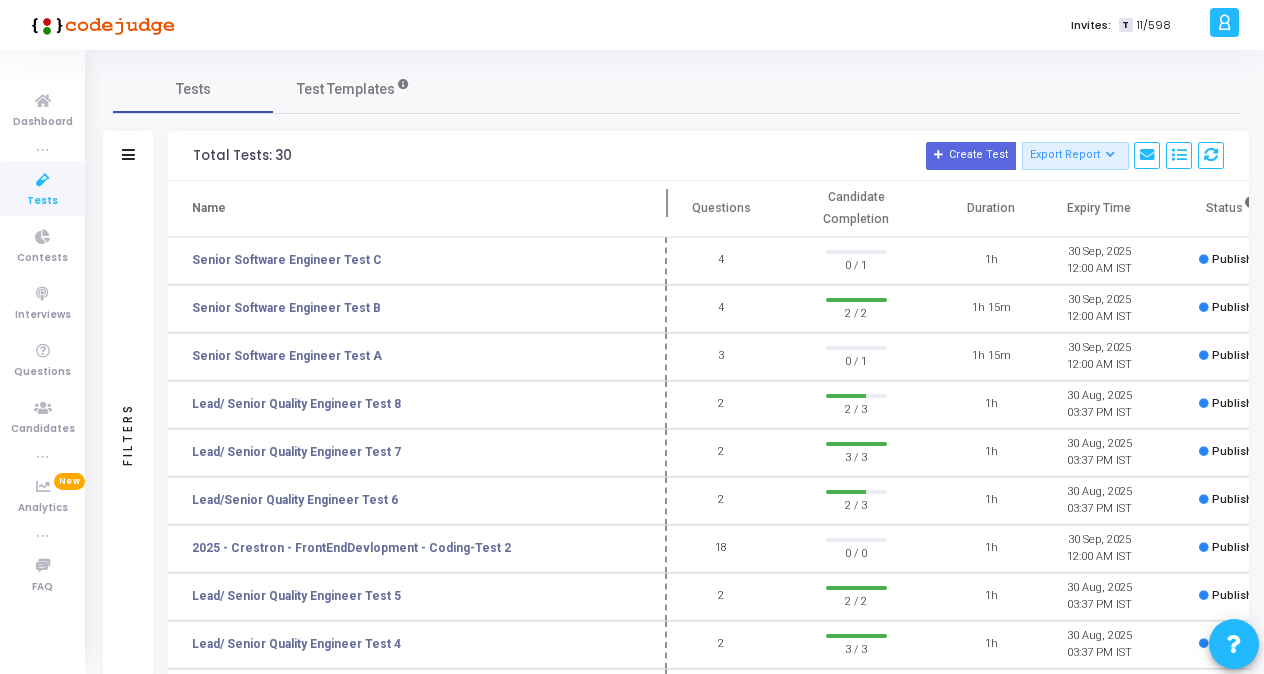 click 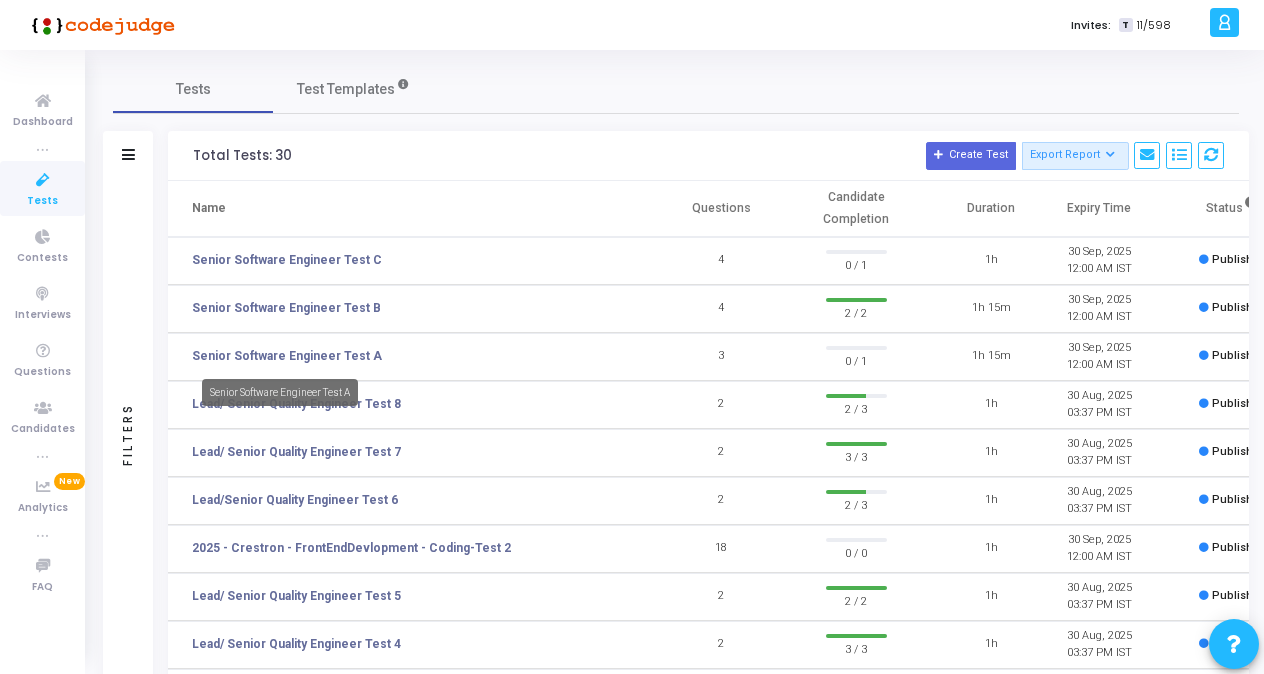 click on "Senior Software Engineer Test A" at bounding box center [280, 392] 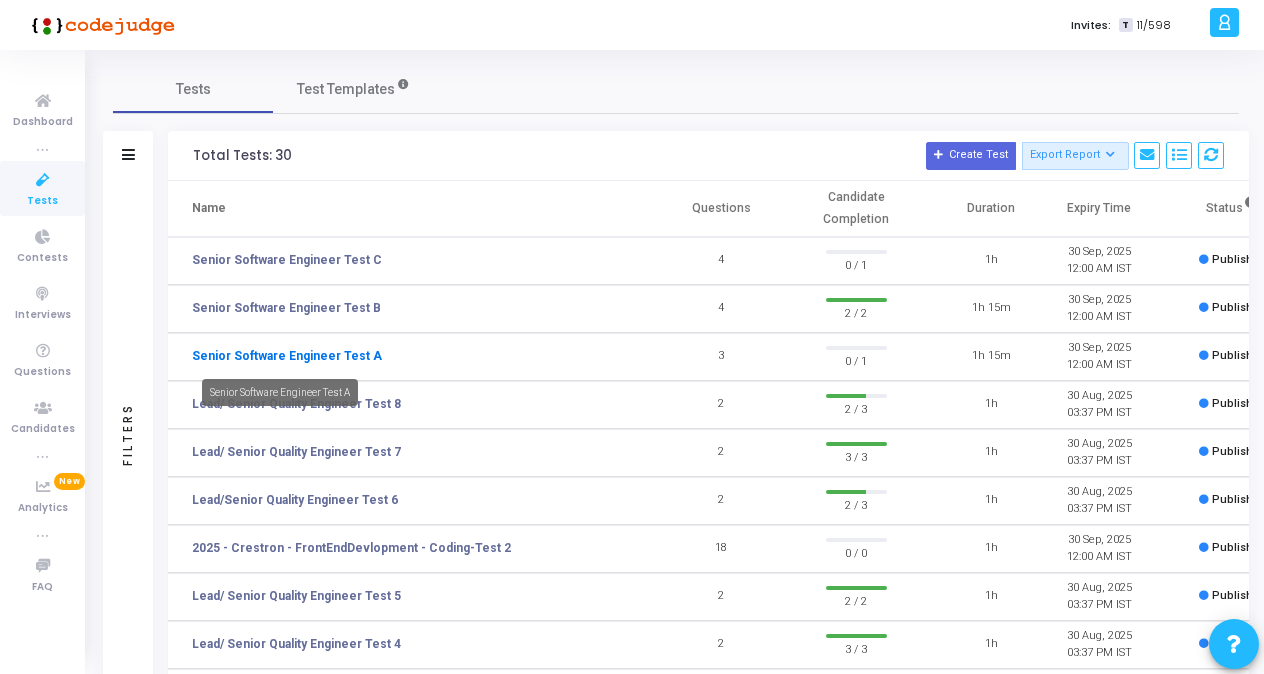 click on "Senior Software Engineer Test A" 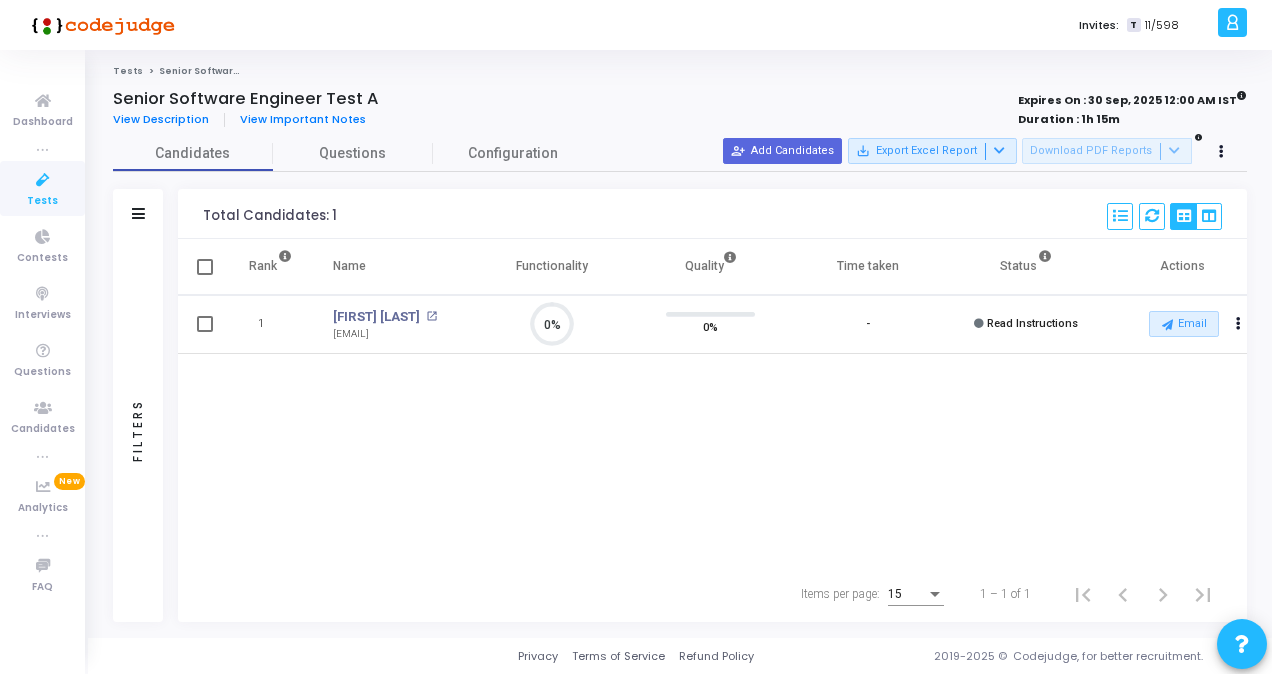 scroll, scrollTop: 9, scrollLeft: 8, axis: both 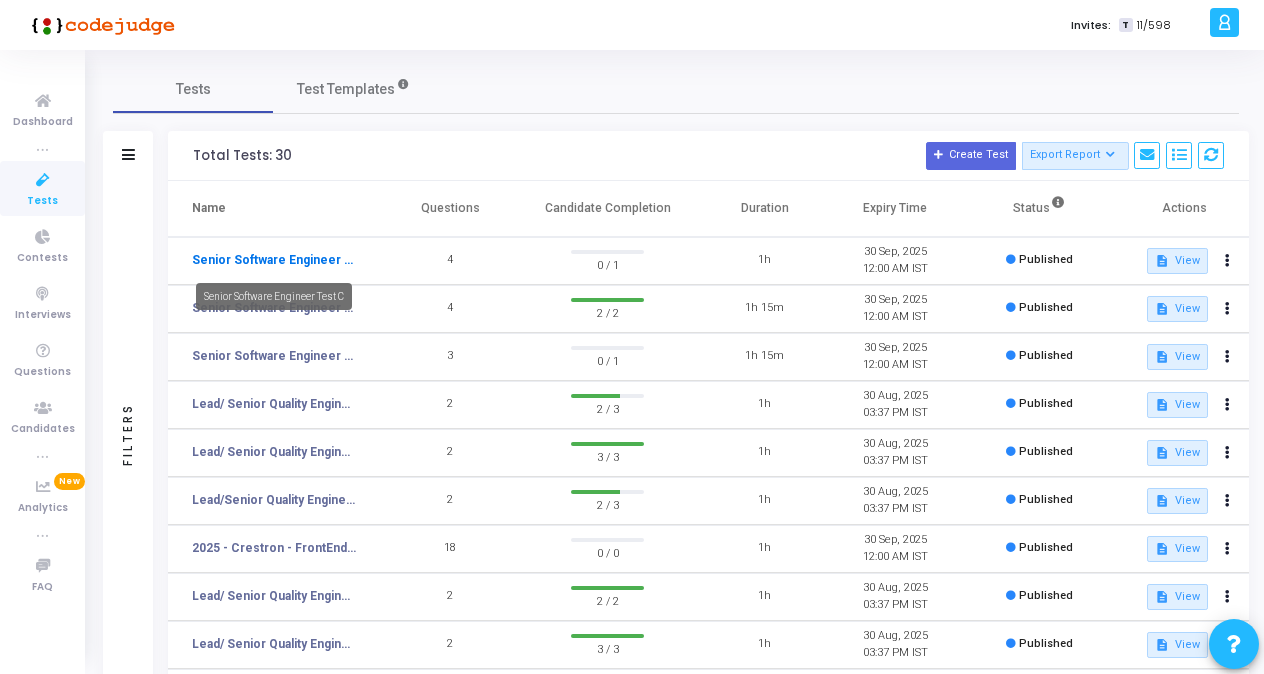 click on "Senior Software Engineer Test C" at bounding box center (274, 260) 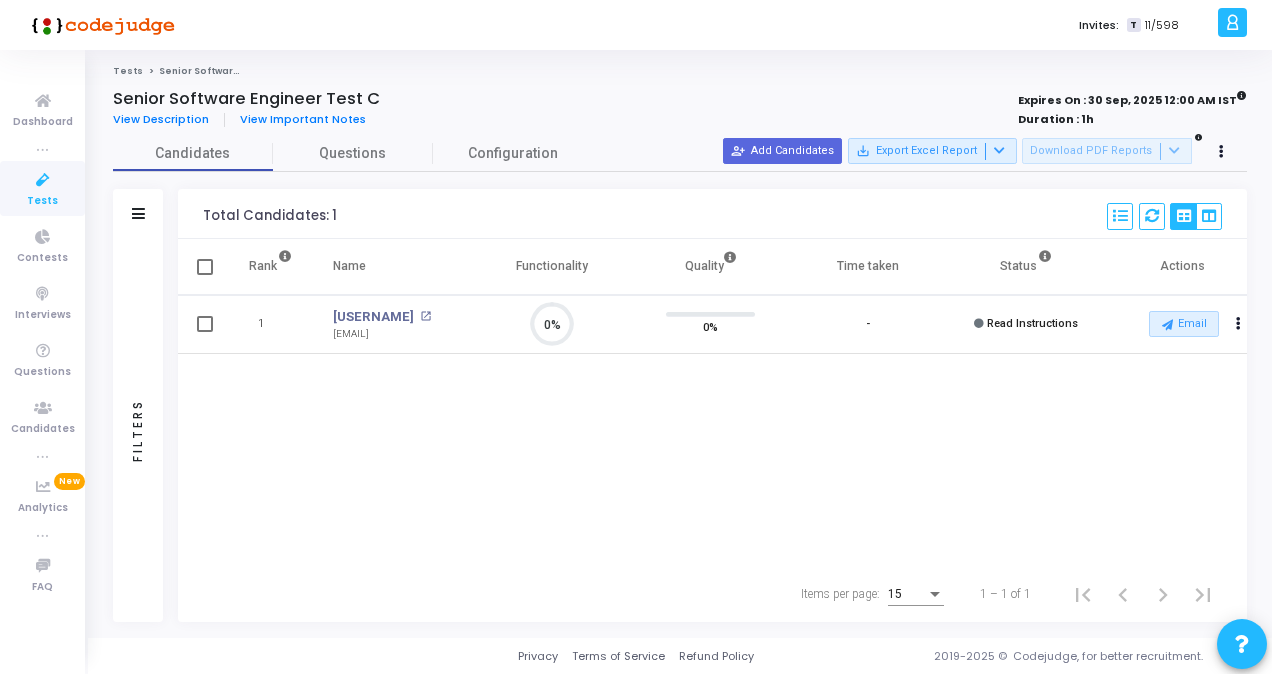 scroll, scrollTop: 9, scrollLeft: 8, axis: both 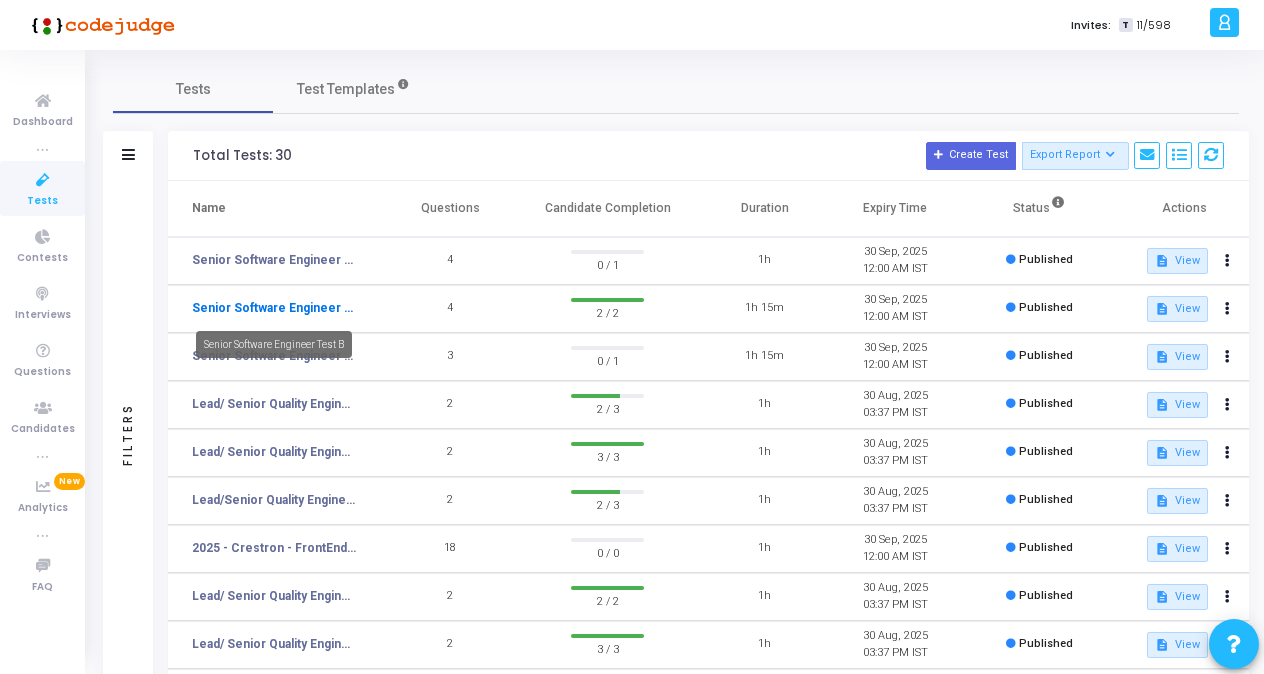 click on "Senior Software Engineer Test B" 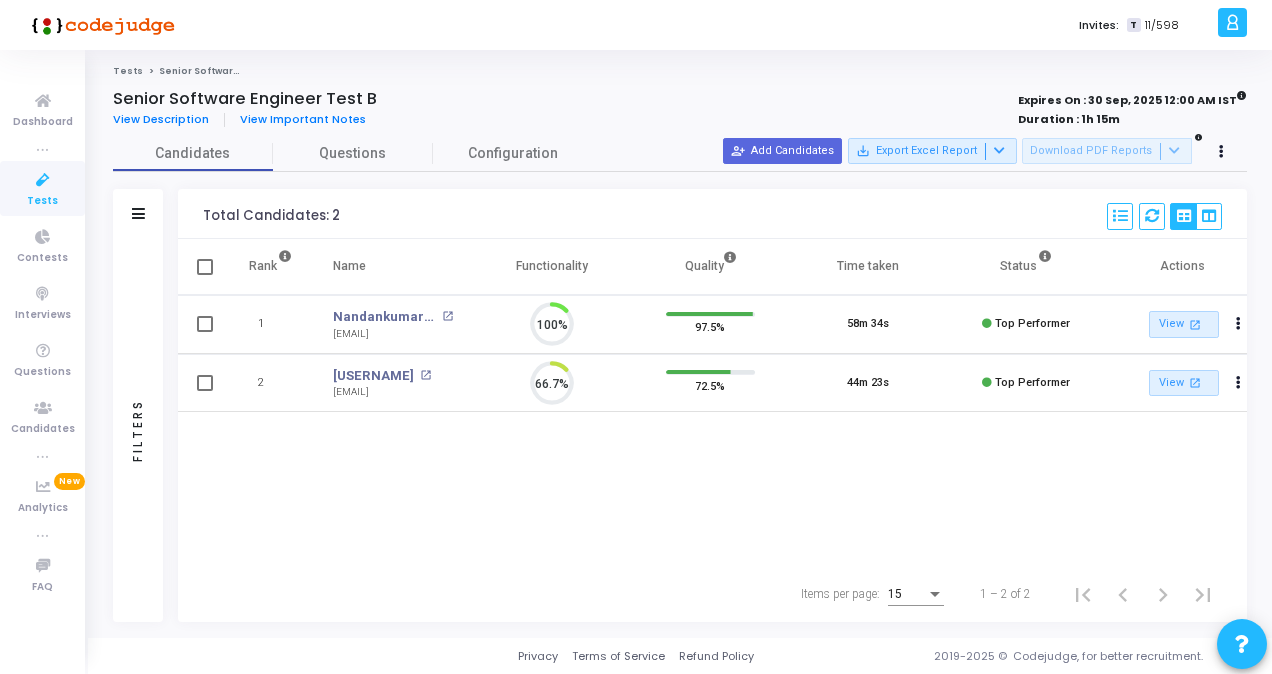 scroll, scrollTop: 9, scrollLeft: 8, axis: both 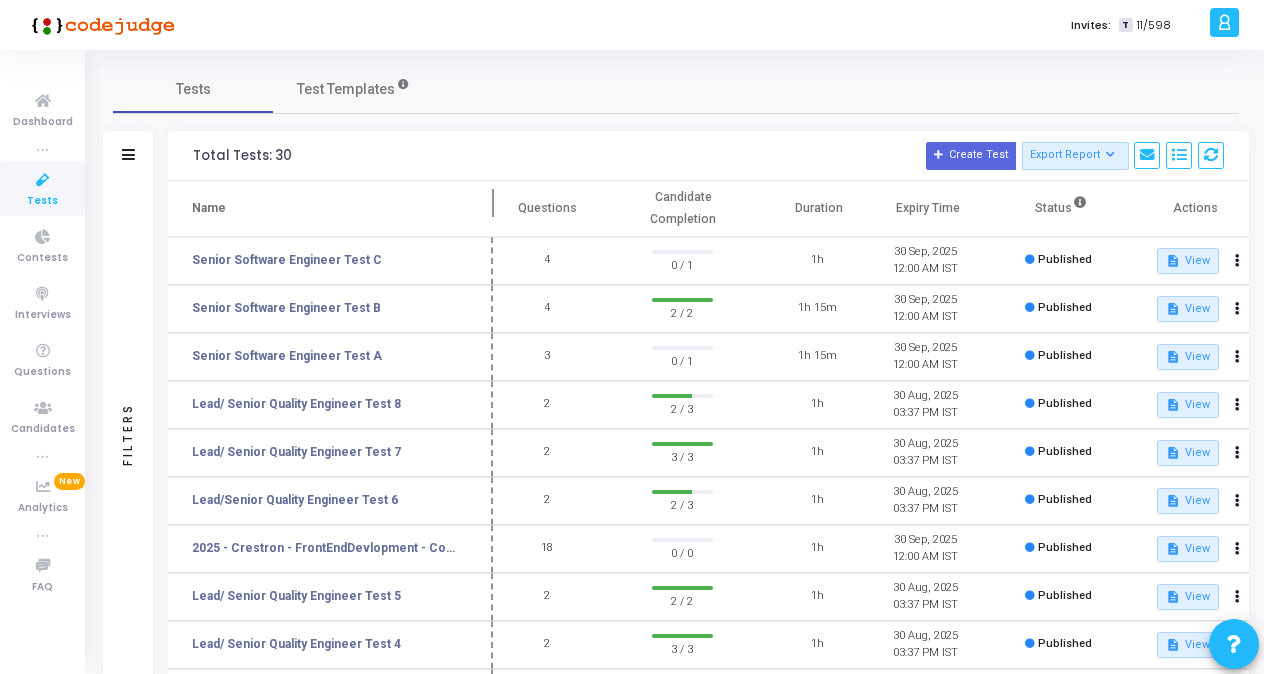 drag, startPoint x: 383, startPoint y: 202, endPoint x: 491, endPoint y: 217, distance: 109.03669 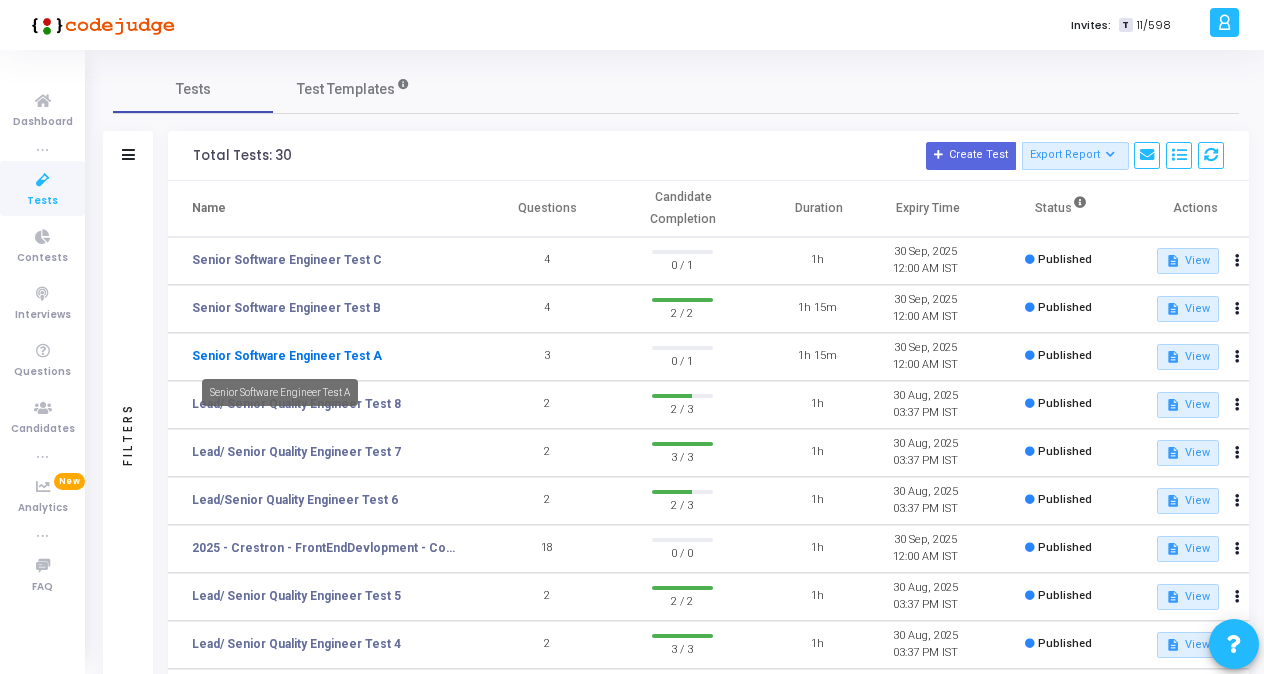 click on "Senior Software Engineer Test A" 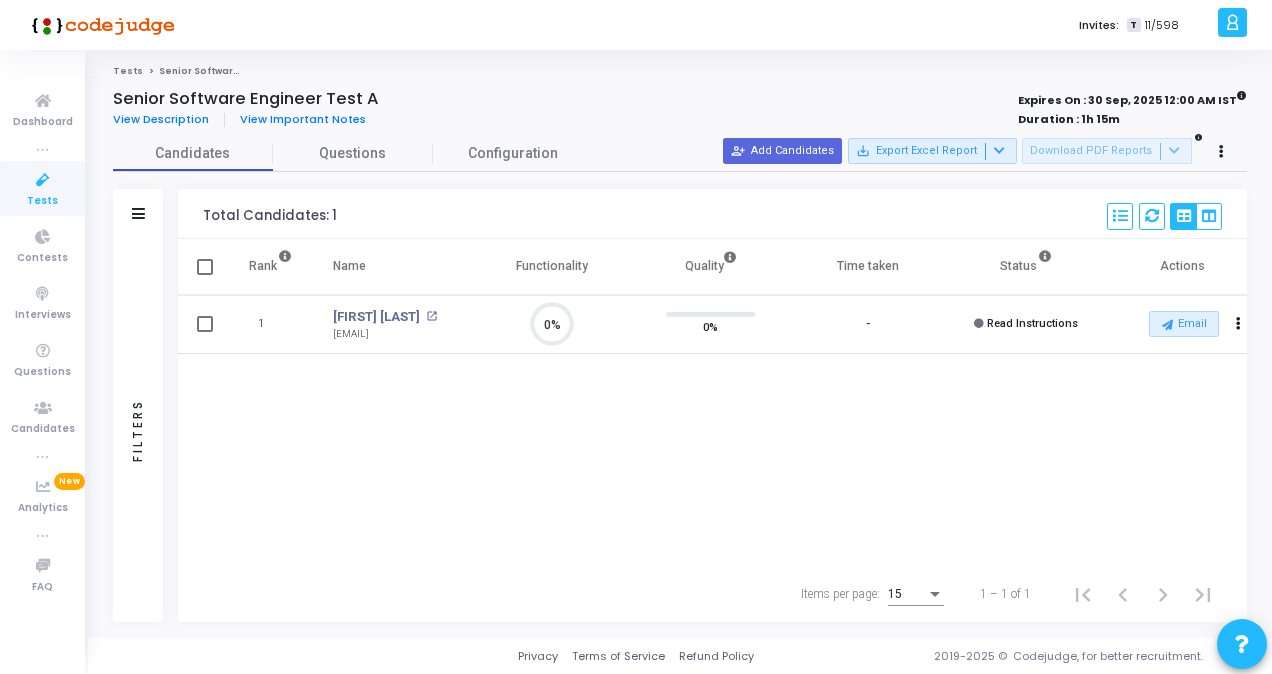 scroll, scrollTop: 9, scrollLeft: 8, axis: both 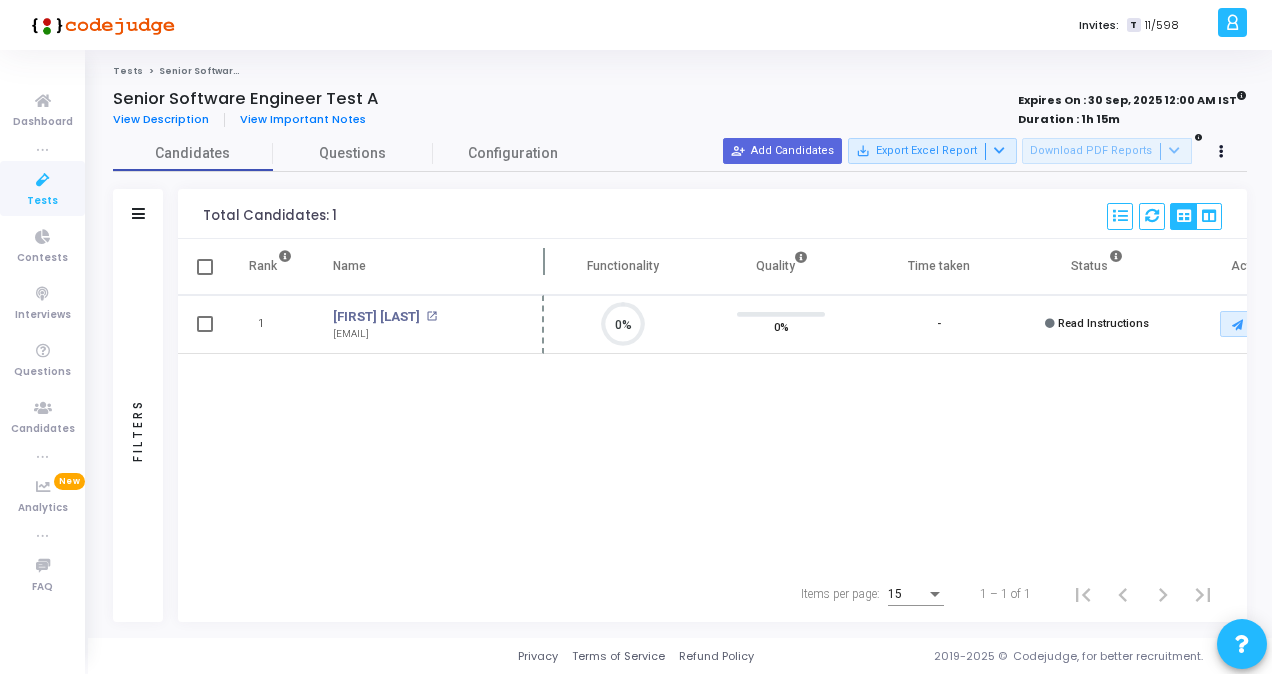 drag, startPoint x: 470, startPoint y: 265, endPoint x: 555, endPoint y: 264, distance: 85.00588 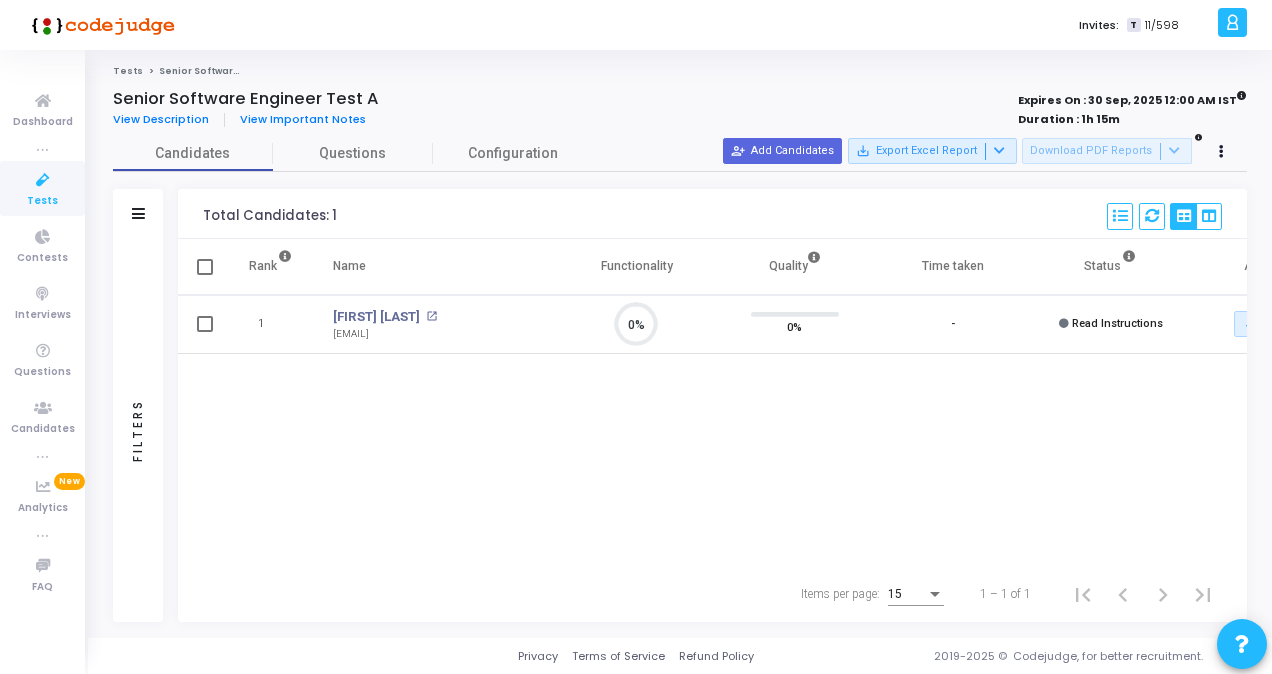 click on "Rank   Name   Functionality   Quality   Time taken   Status   Actions    1  [FIRST] [LAST] open_in_new  [EMAIL]  0%  0%   -   Read Instructions   Email  archive  Archive  drafts  Cancel Invite  content_copy  Copy Test Invite Link  cached  Resend Test  close  Disable Camera Proctor  close  Disable Screen Sharing  close  Hide Application Logs  close  Hide Exception Messages" at bounding box center (712, 402) 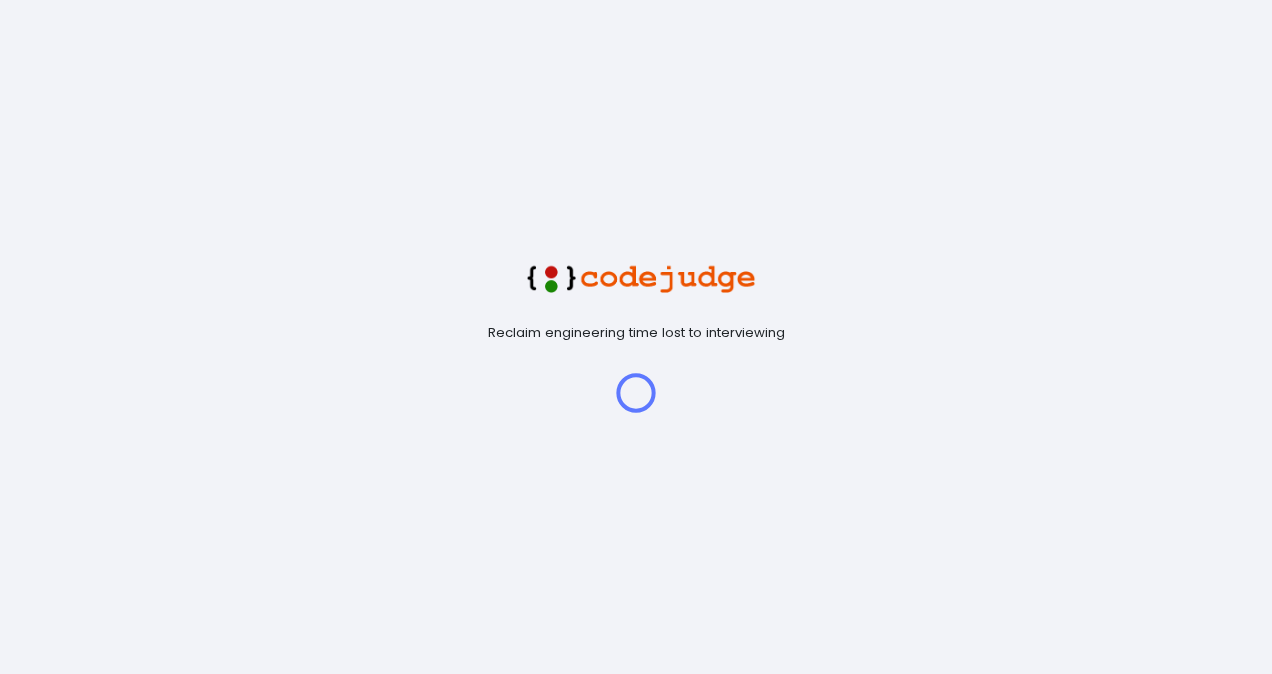 scroll, scrollTop: 0, scrollLeft: 0, axis: both 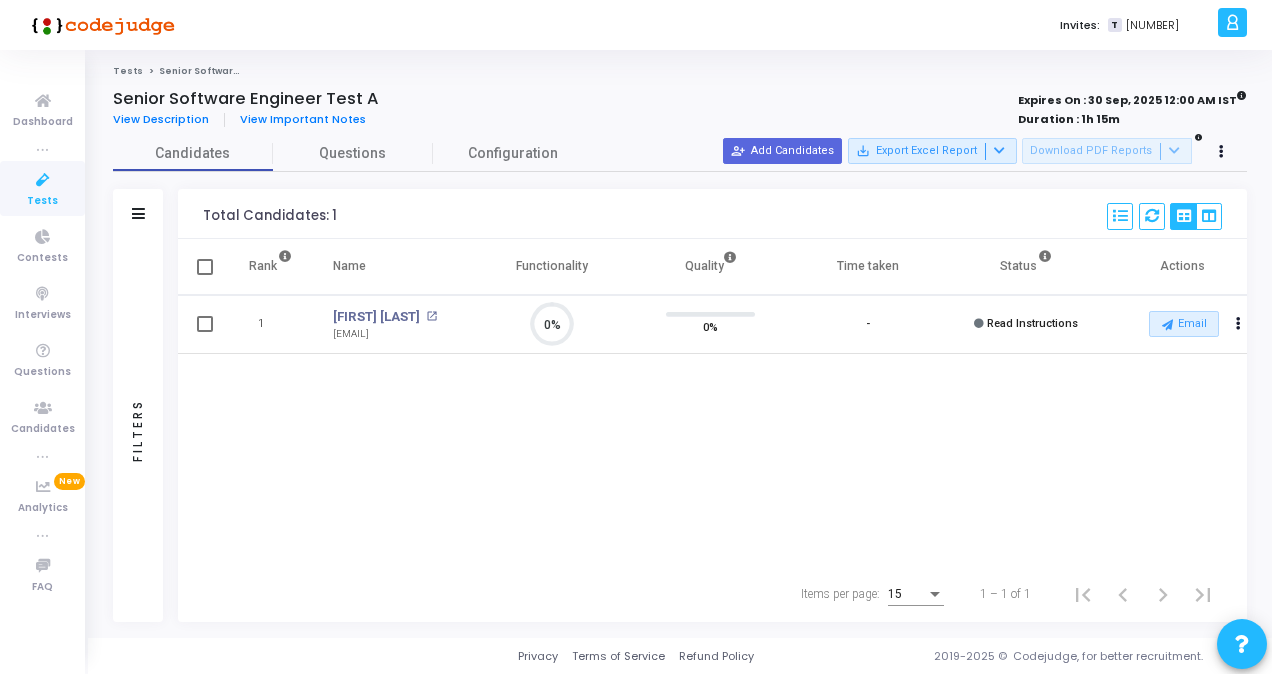 drag, startPoint x: 504, startPoint y: 439, endPoint x: 487, endPoint y: 420, distance: 25.495098 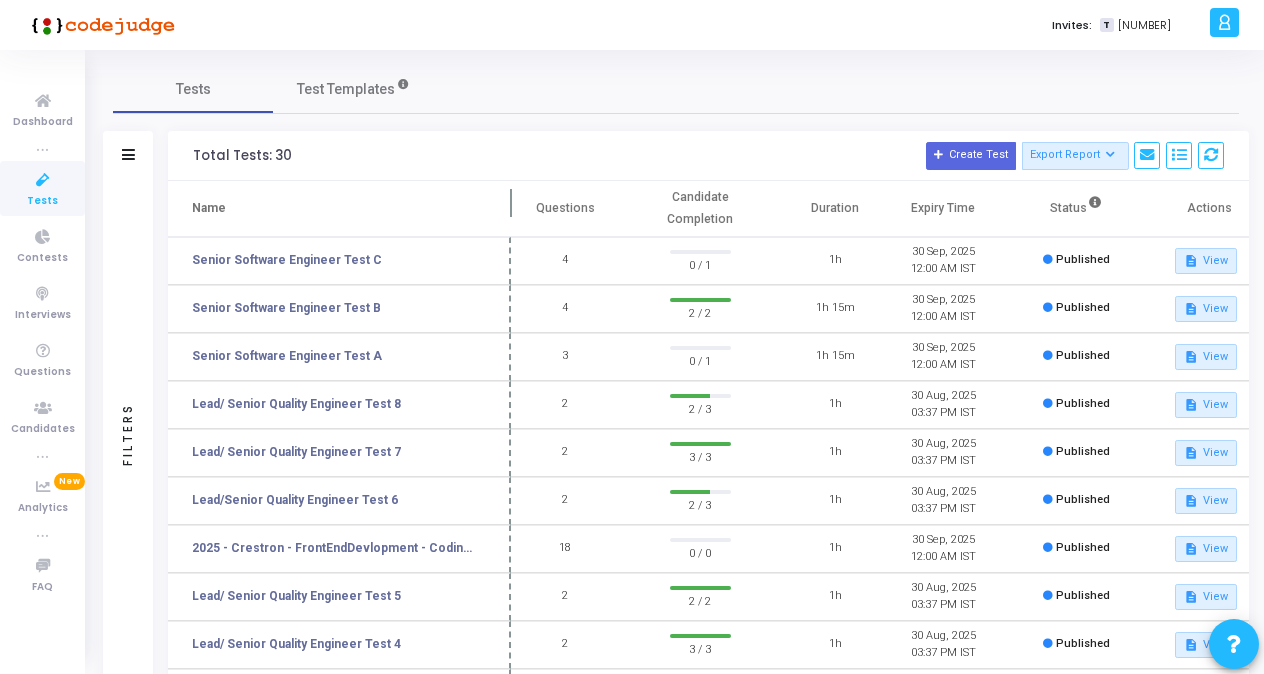 drag, startPoint x: 384, startPoint y: 201, endPoint x: 510, endPoint y: 202, distance: 126.00397 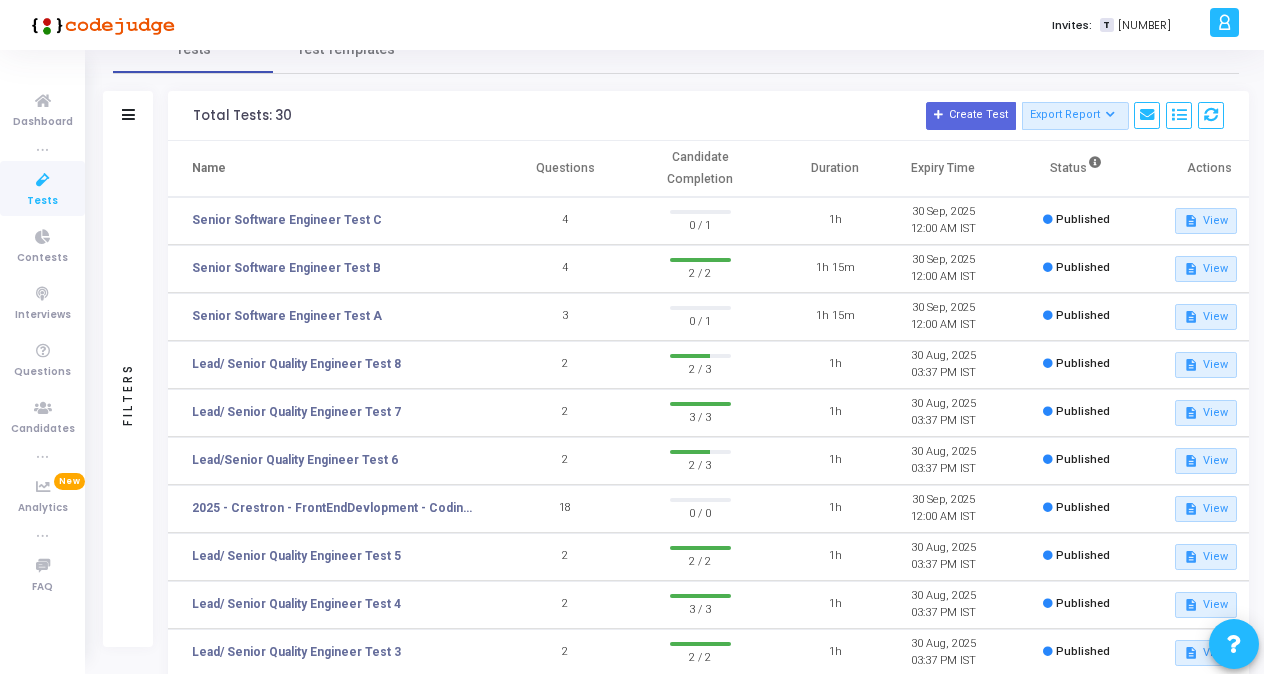 scroll, scrollTop: 0, scrollLeft: 0, axis: both 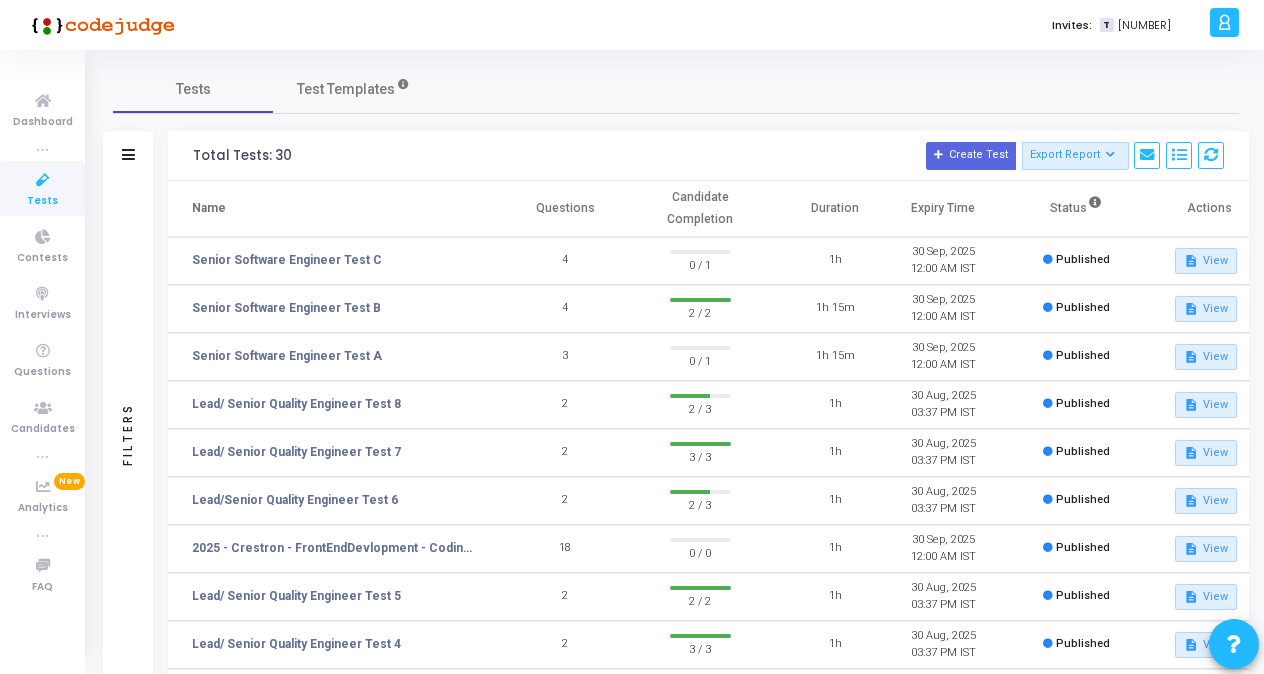 click on "Tests" at bounding box center (42, 201) 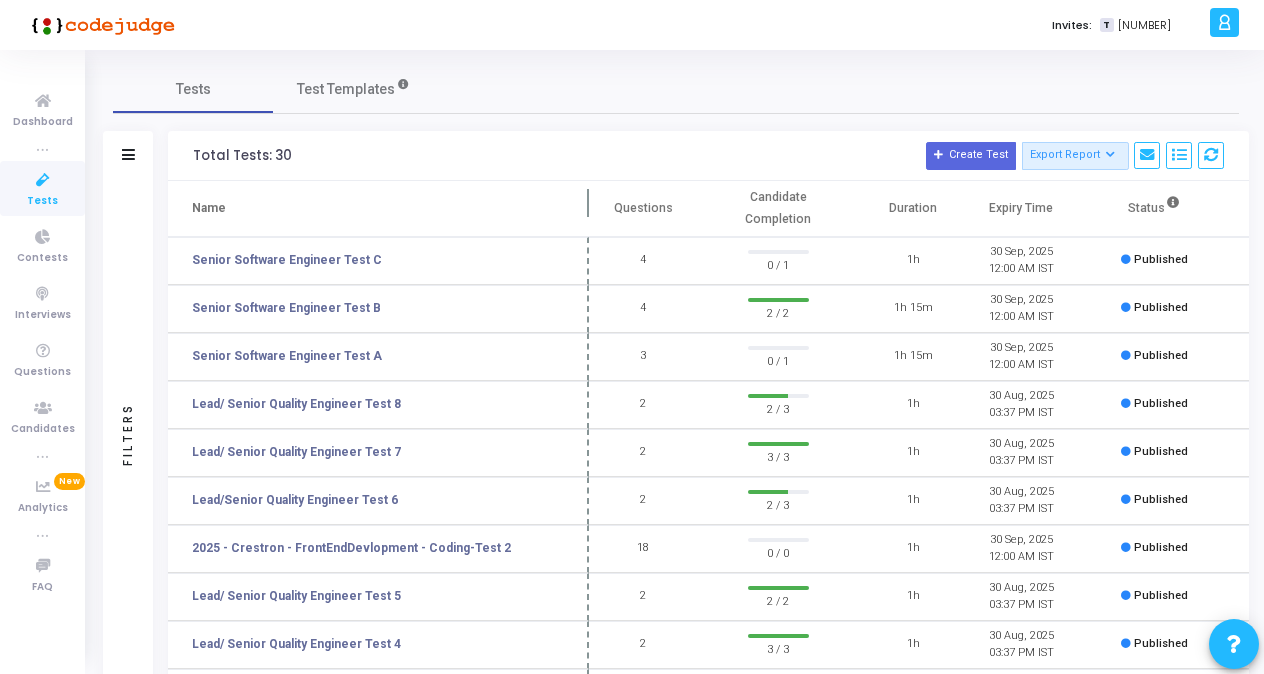 drag, startPoint x: 530, startPoint y: 212, endPoint x: 584, endPoint y: 216, distance: 54.147945 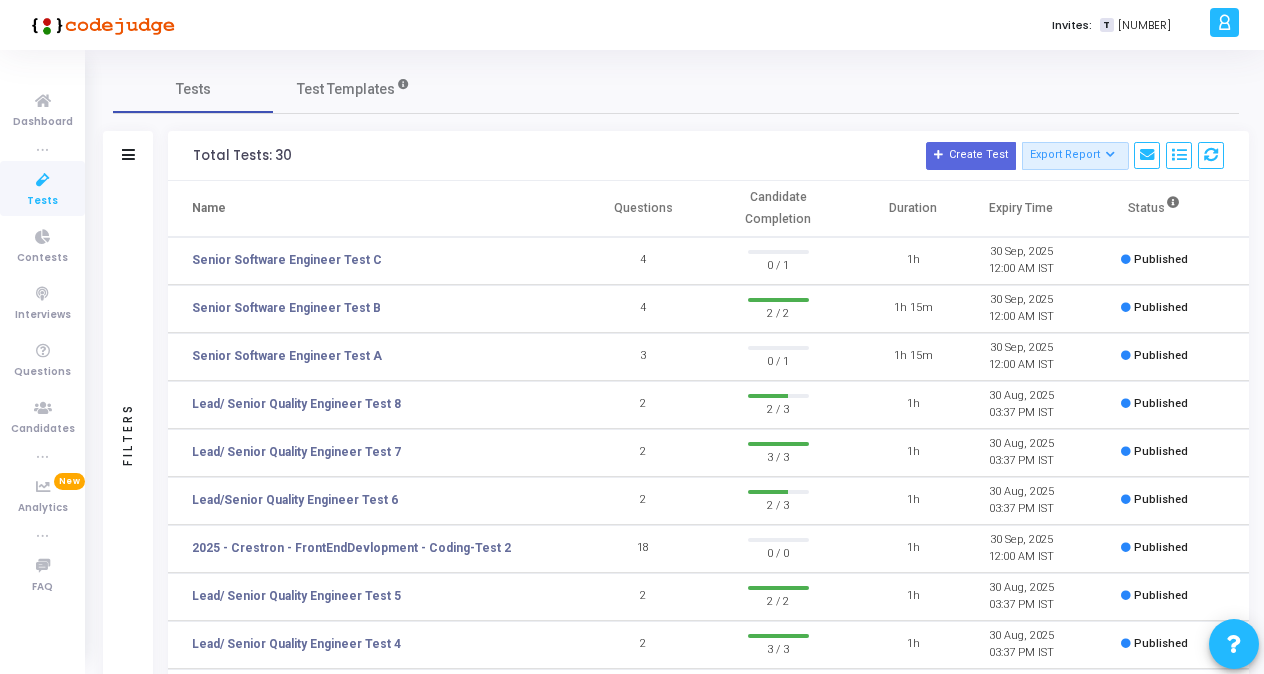 click 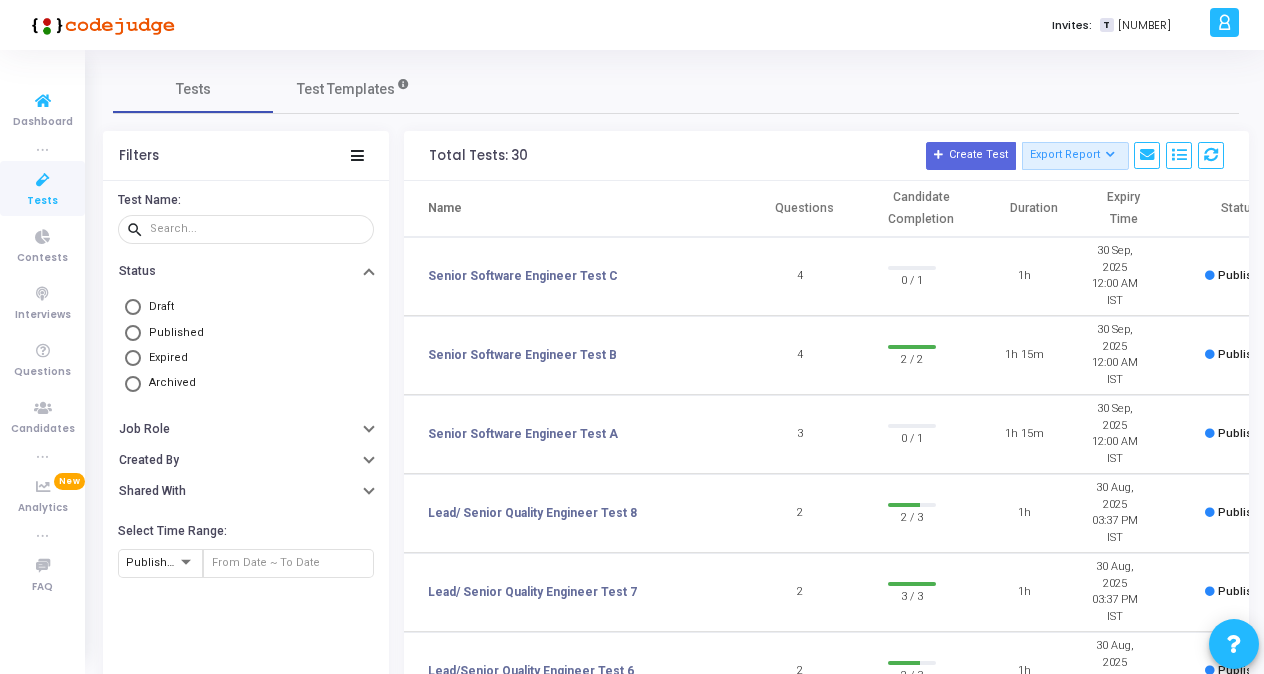 click on "Tests" at bounding box center (42, 201) 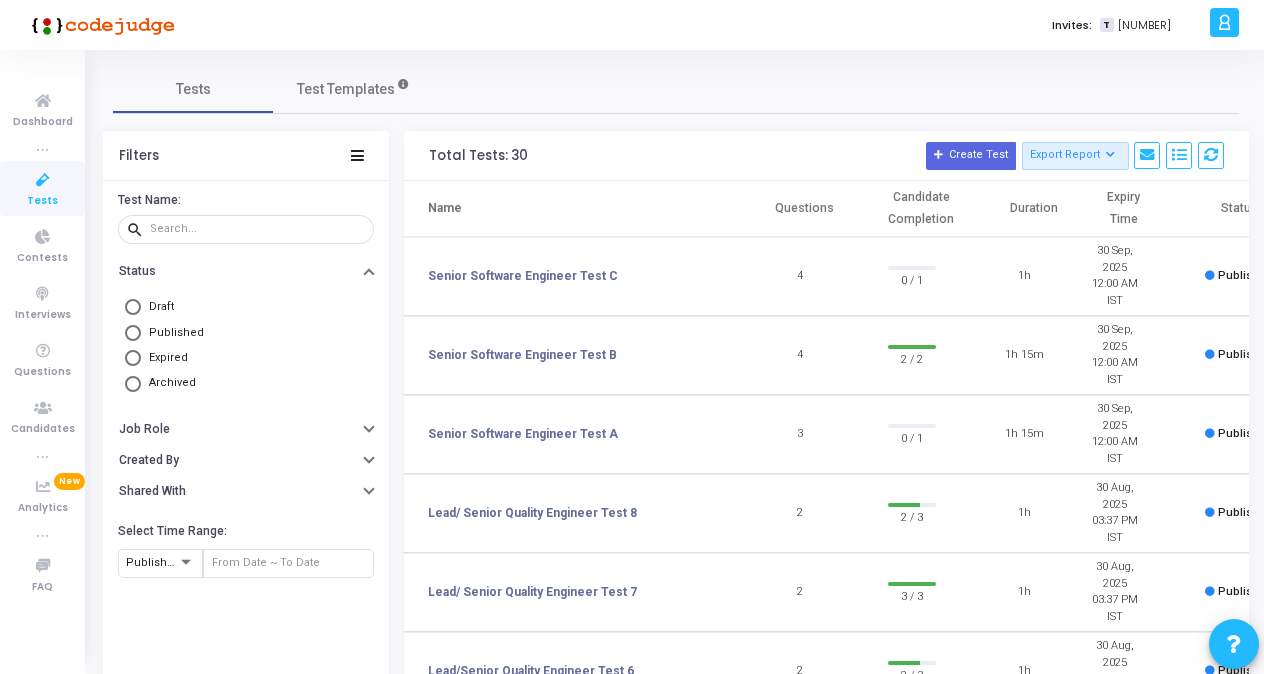 click on "Tests" at bounding box center [42, 201] 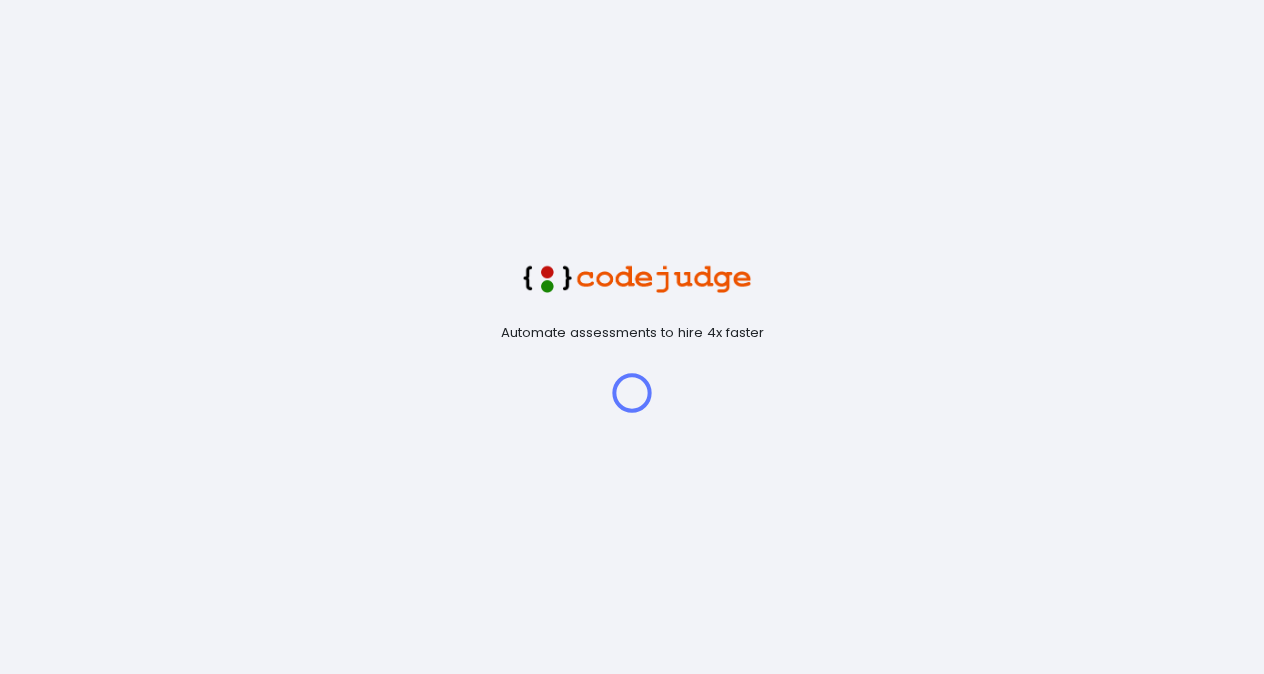 scroll, scrollTop: 0, scrollLeft: 0, axis: both 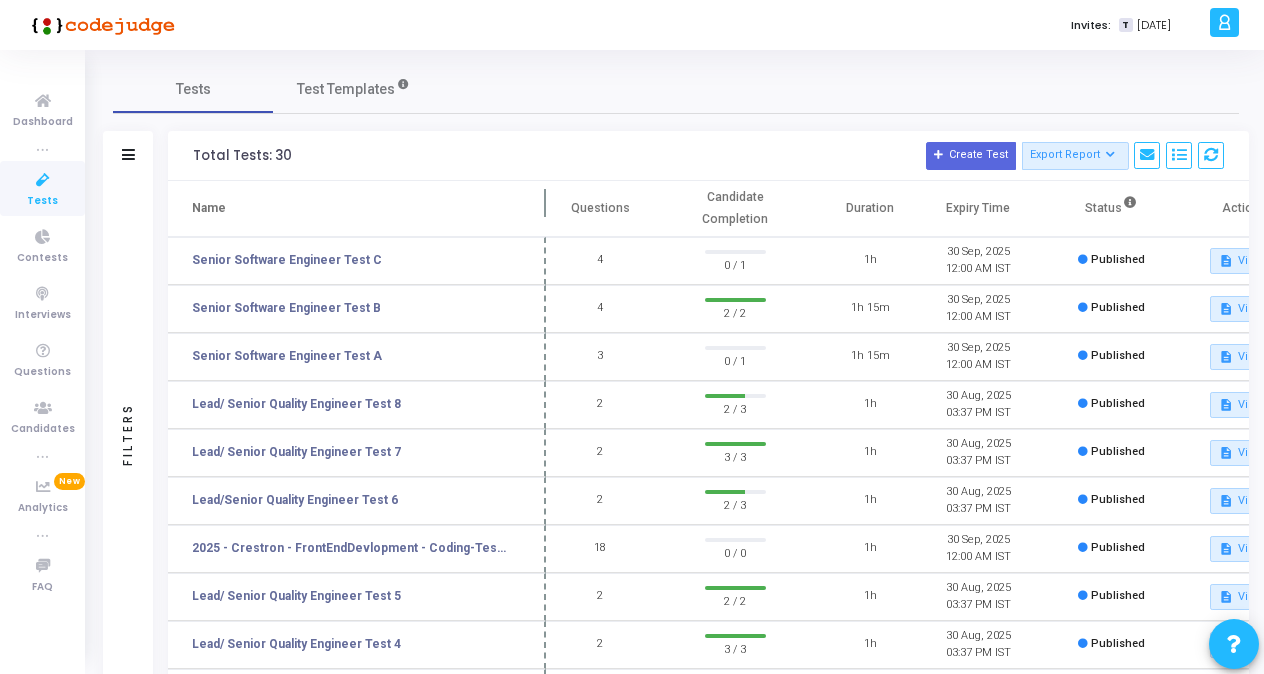 drag, startPoint x: 382, startPoint y: 197, endPoint x: 543, endPoint y: 222, distance: 162.92943 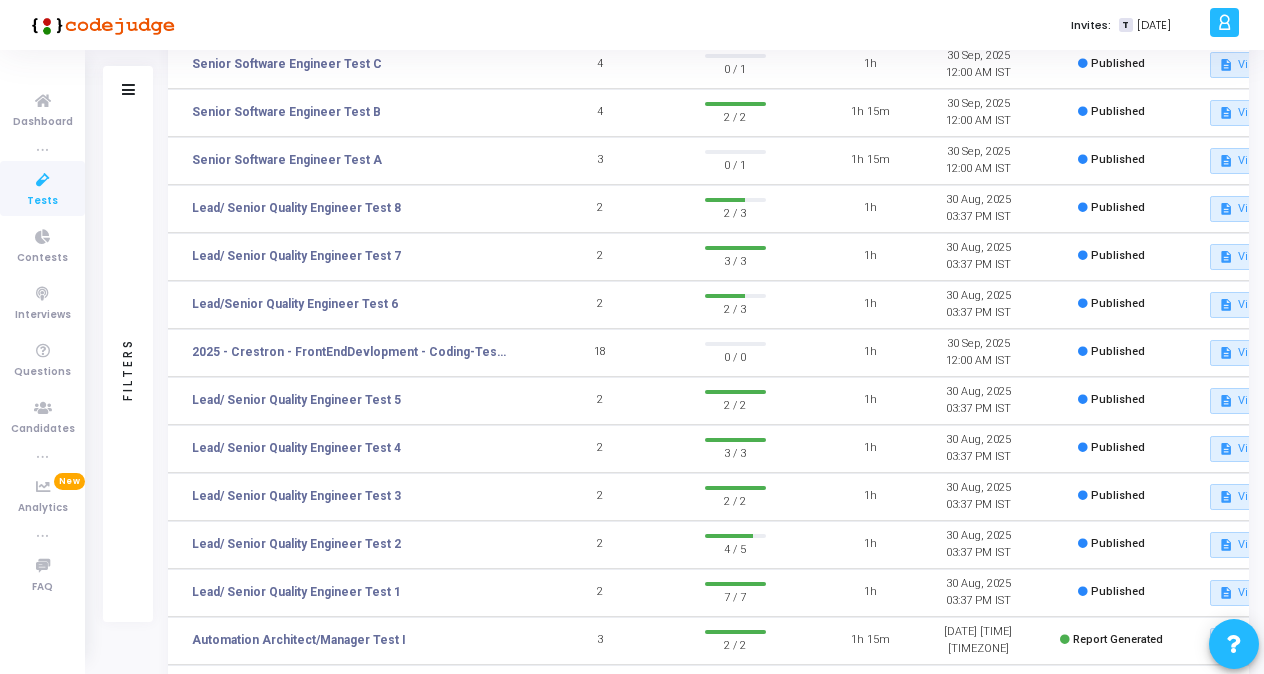 scroll, scrollTop: 200, scrollLeft: 0, axis: vertical 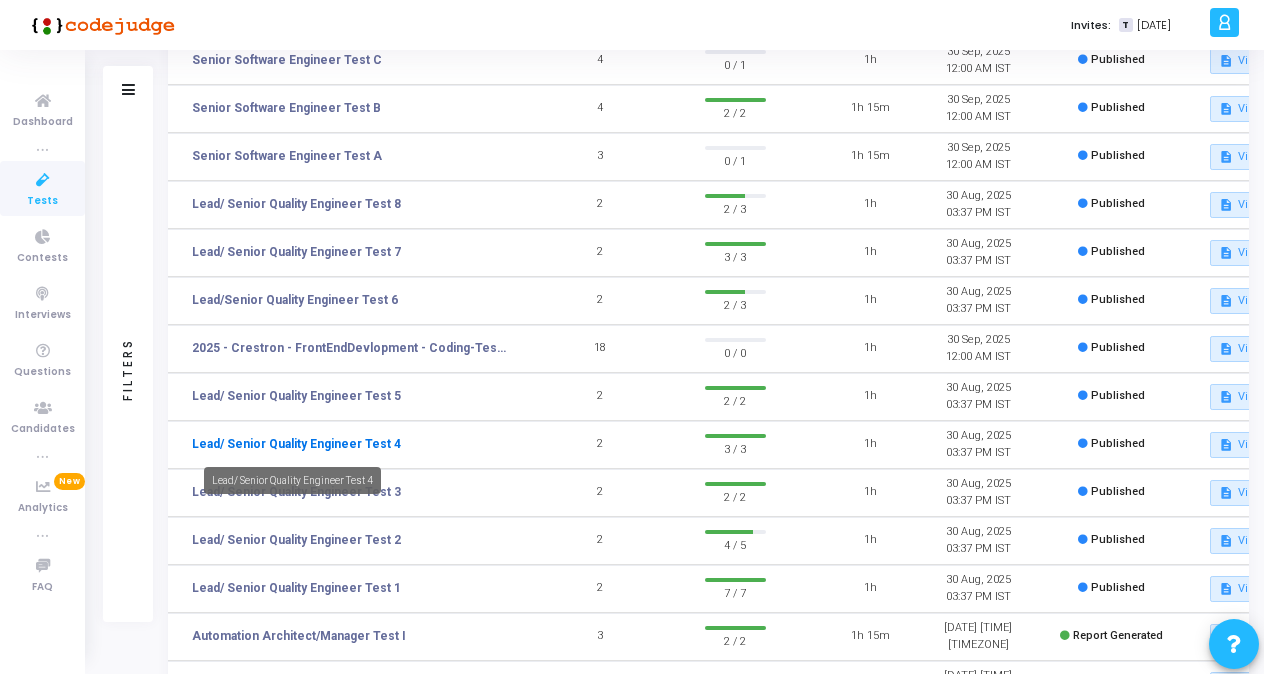 click on "Lead/ Senior Quality Engineer Test 4" 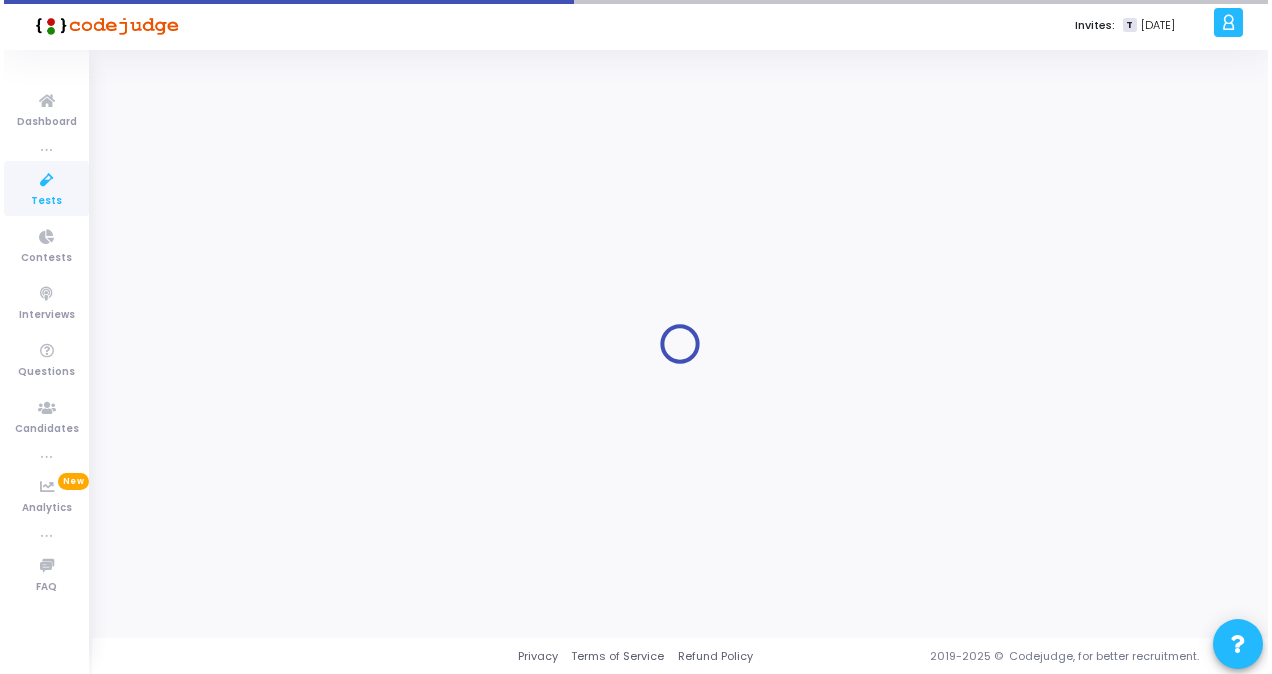 scroll, scrollTop: 0, scrollLeft: 0, axis: both 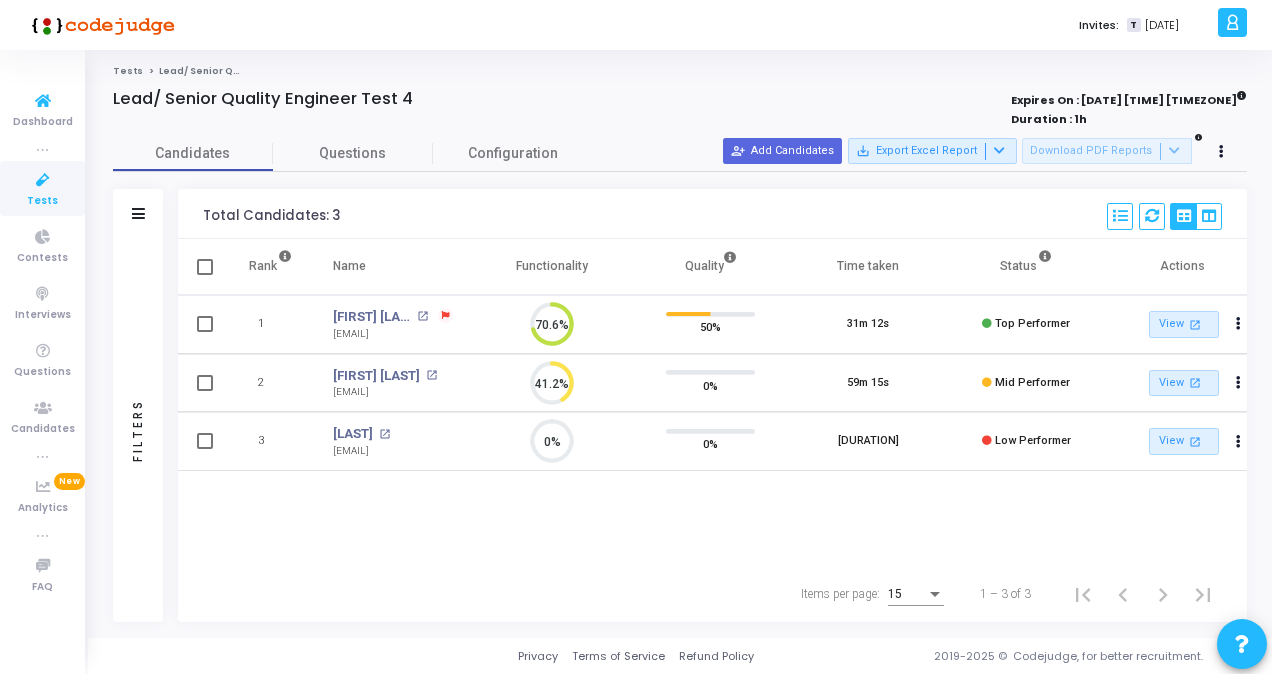 click at bounding box center (43, 180) 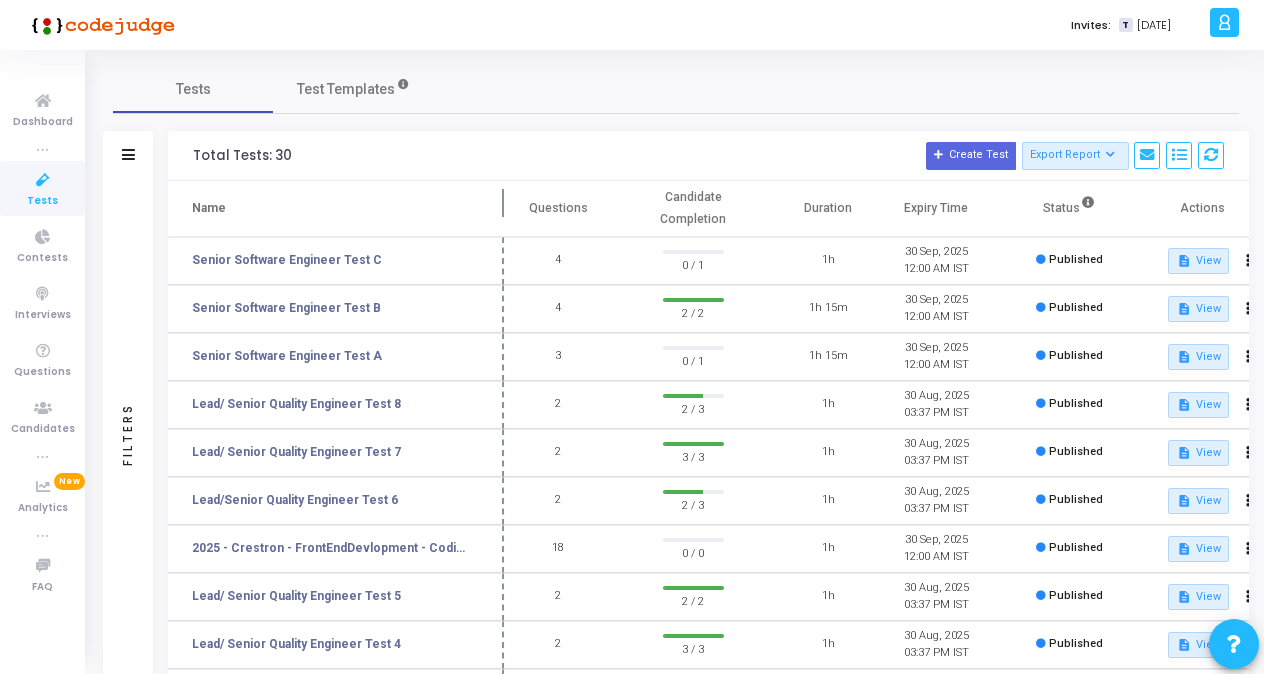 drag, startPoint x: 384, startPoint y: 201, endPoint x: 503, endPoint y: 217, distance: 120.070816 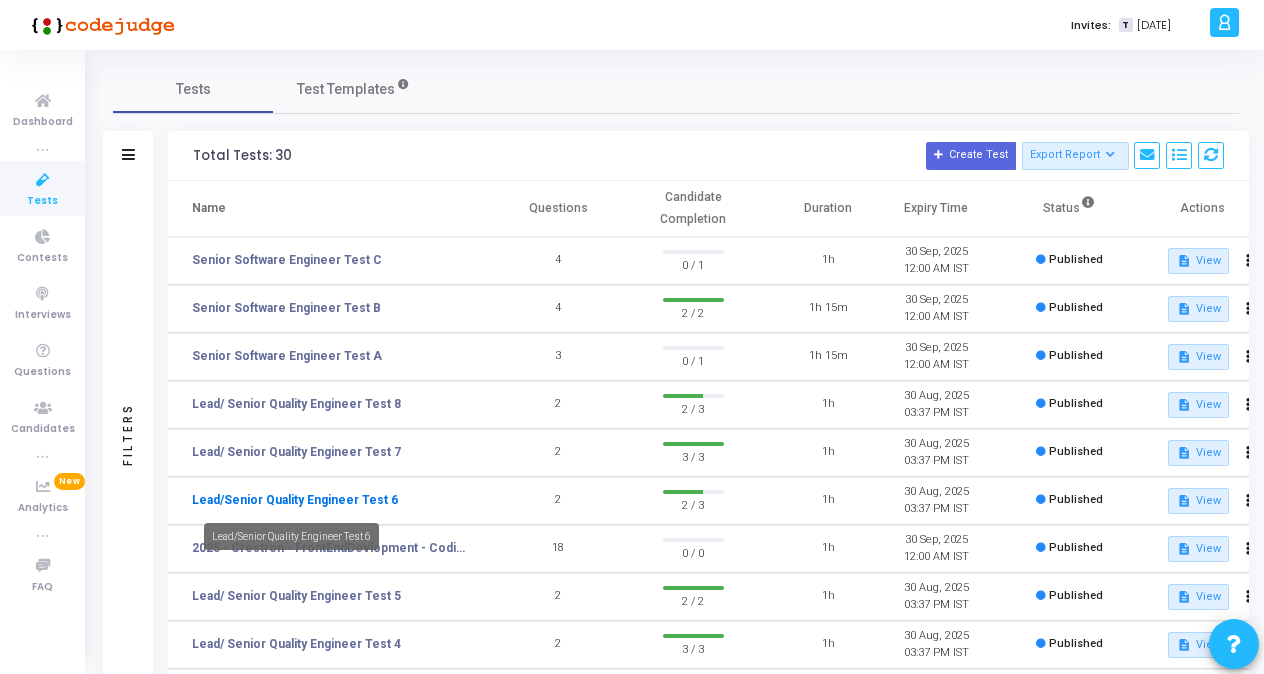 click on "Lead/Senior Quality Engineer Test 6" 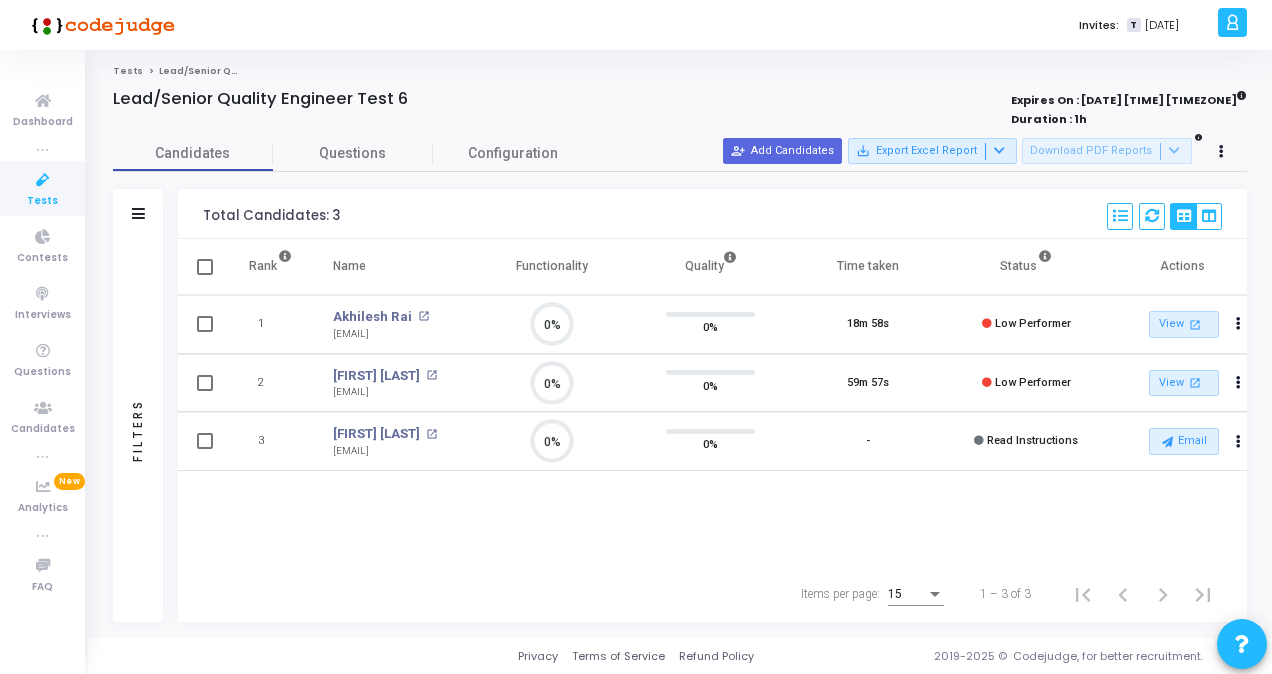 scroll, scrollTop: 9, scrollLeft: 8, axis: both 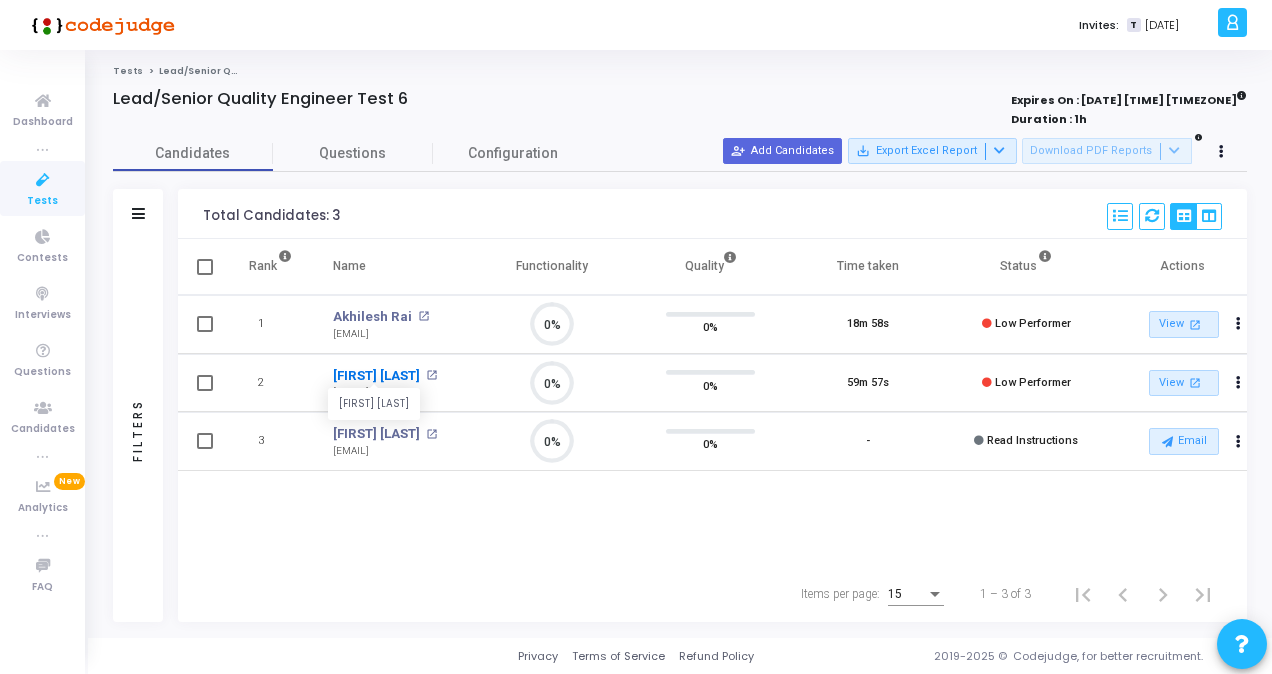 click on "Pushp Raj" at bounding box center [376, 376] 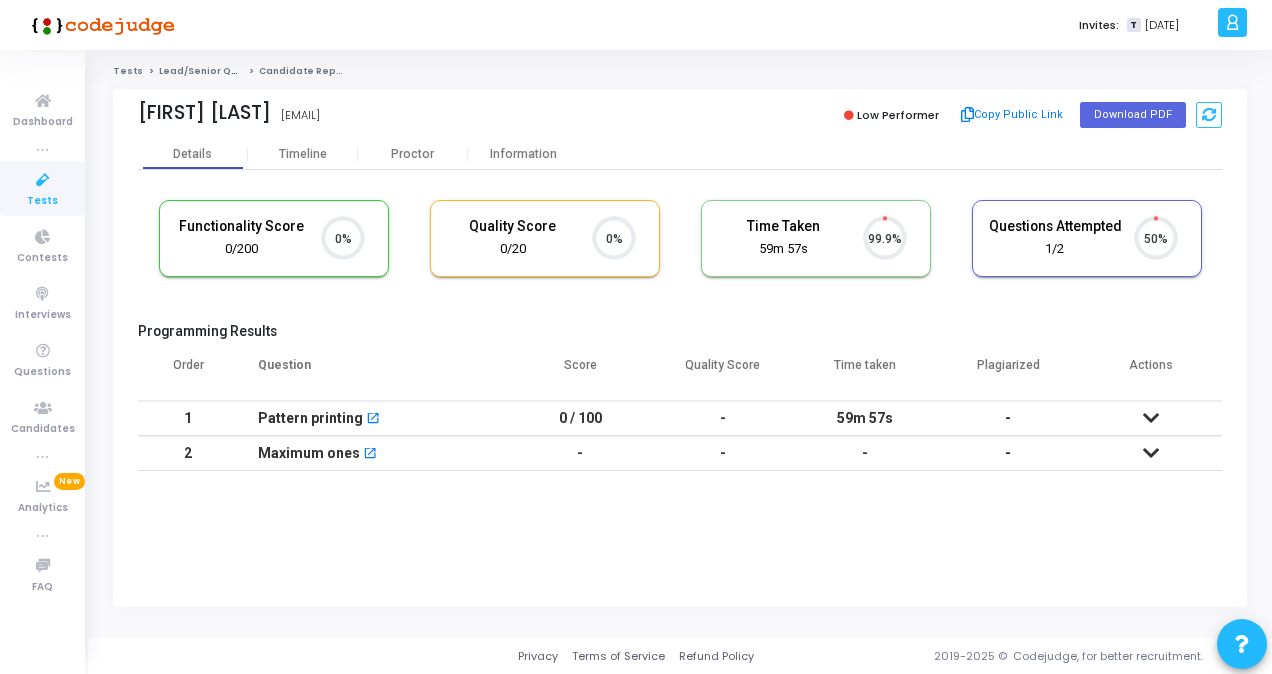 scroll, scrollTop: 9, scrollLeft: 8, axis: both 